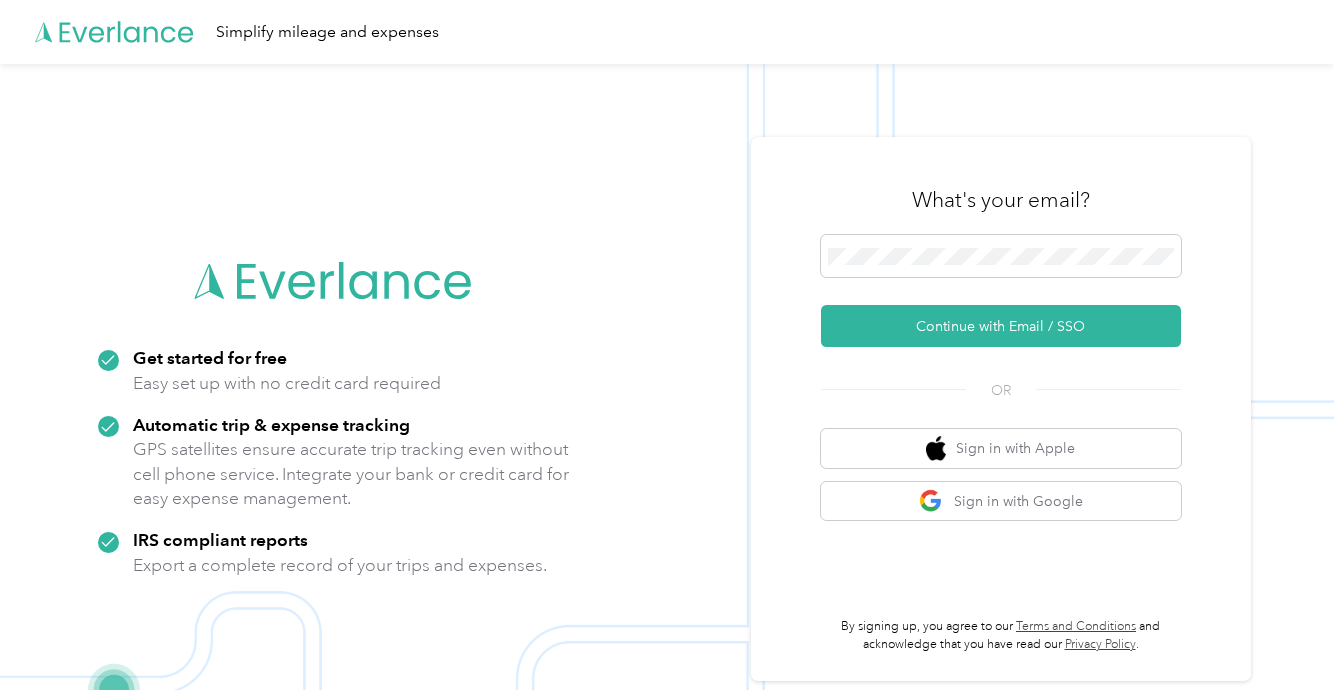 scroll, scrollTop: 0, scrollLeft: 0, axis: both 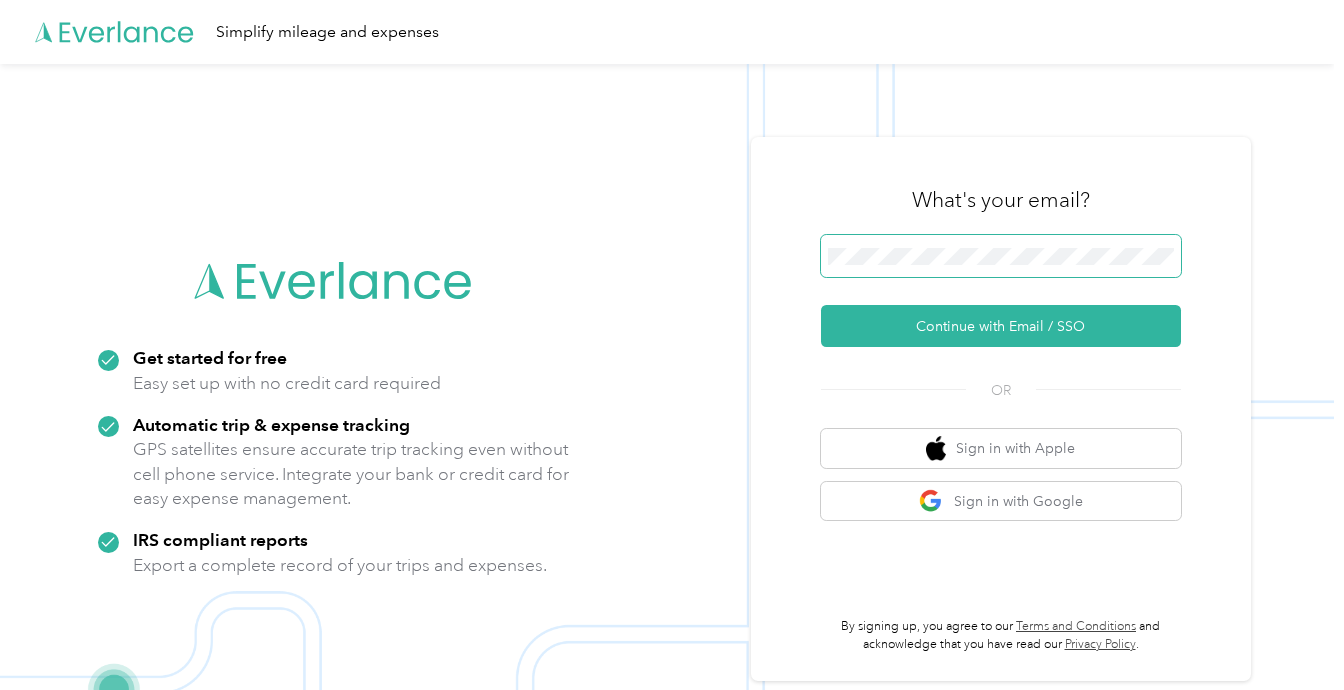 click at bounding box center [1001, 256] 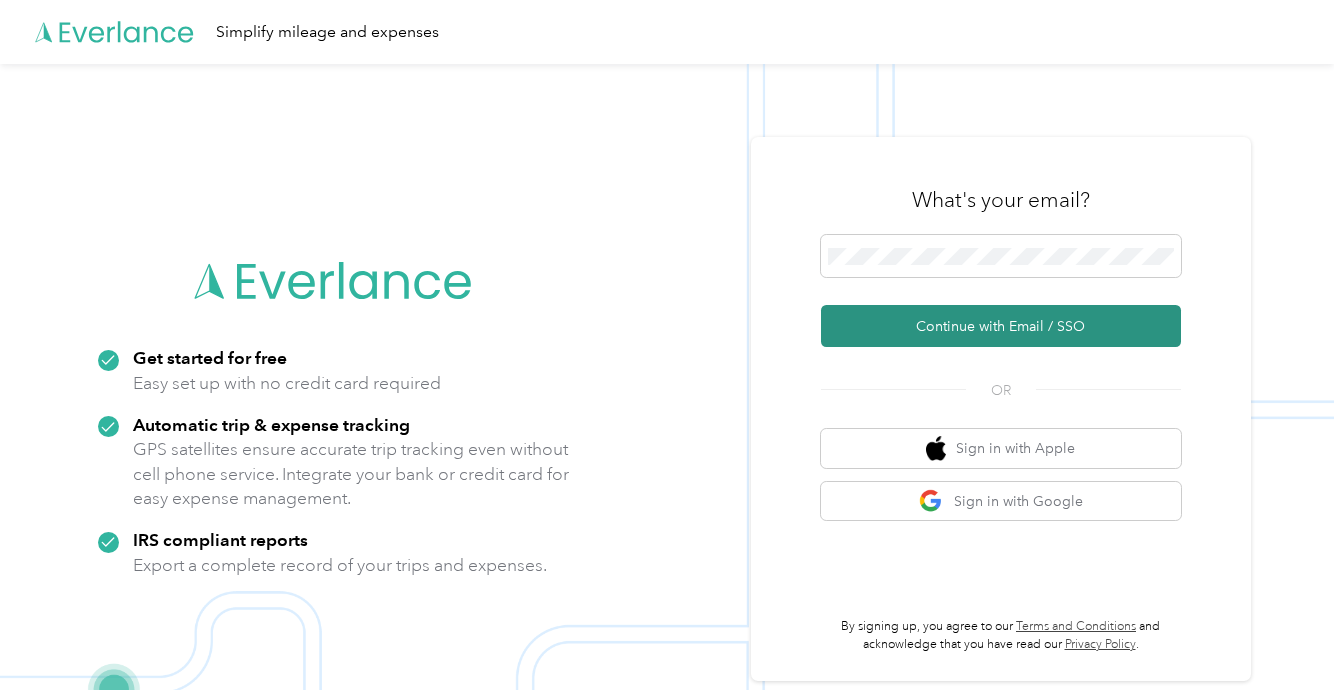 click on "Continue with Email / SSO" at bounding box center (1001, 326) 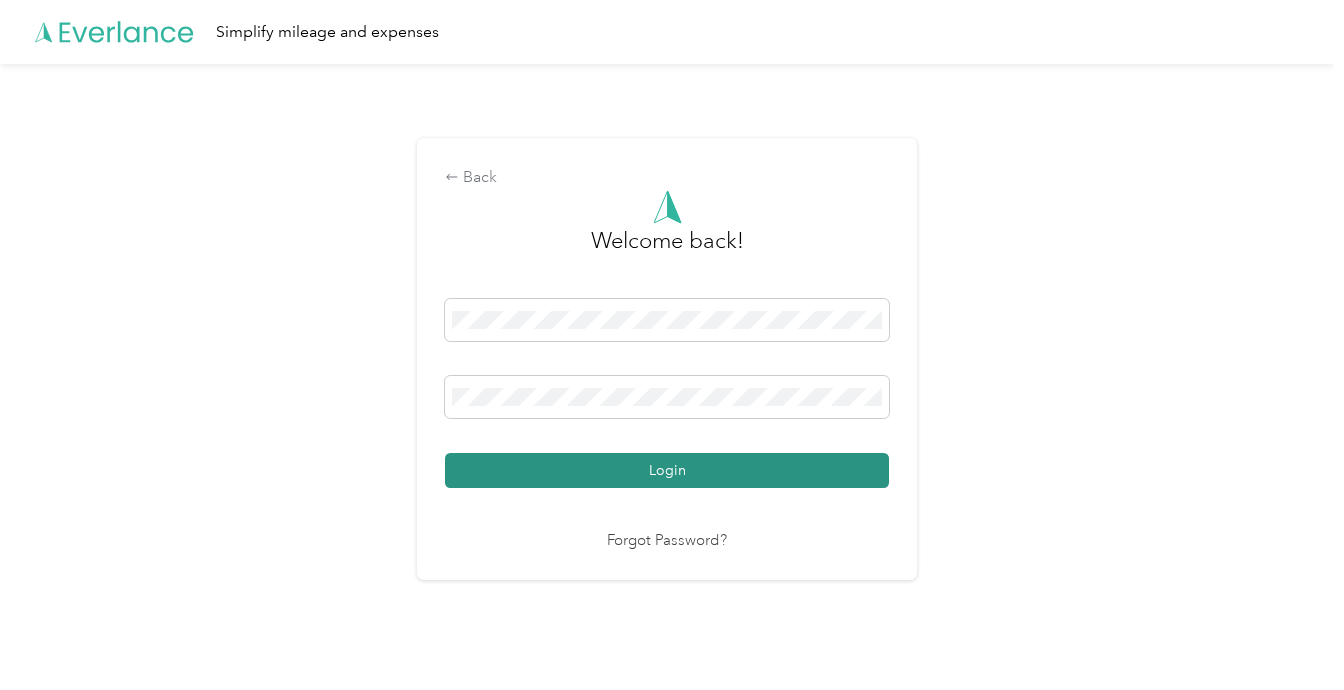 click on "Login" at bounding box center [667, 470] 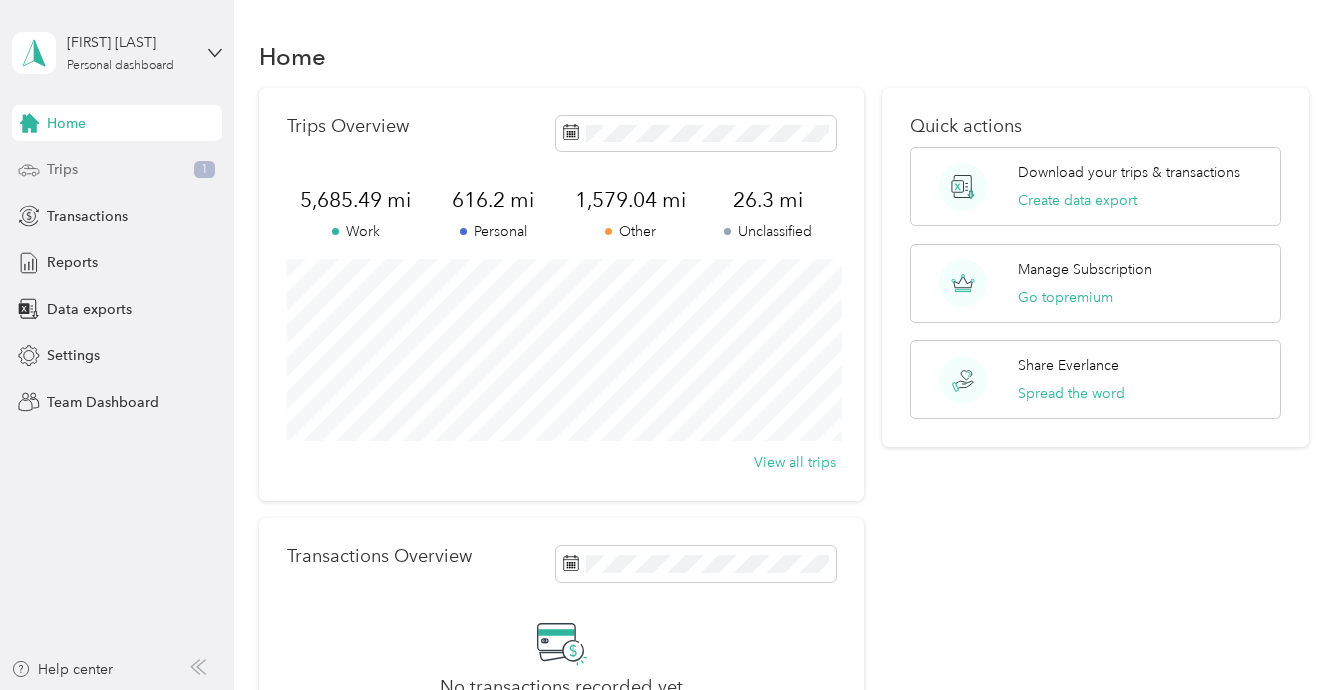click on "Trips 1" at bounding box center [117, 170] 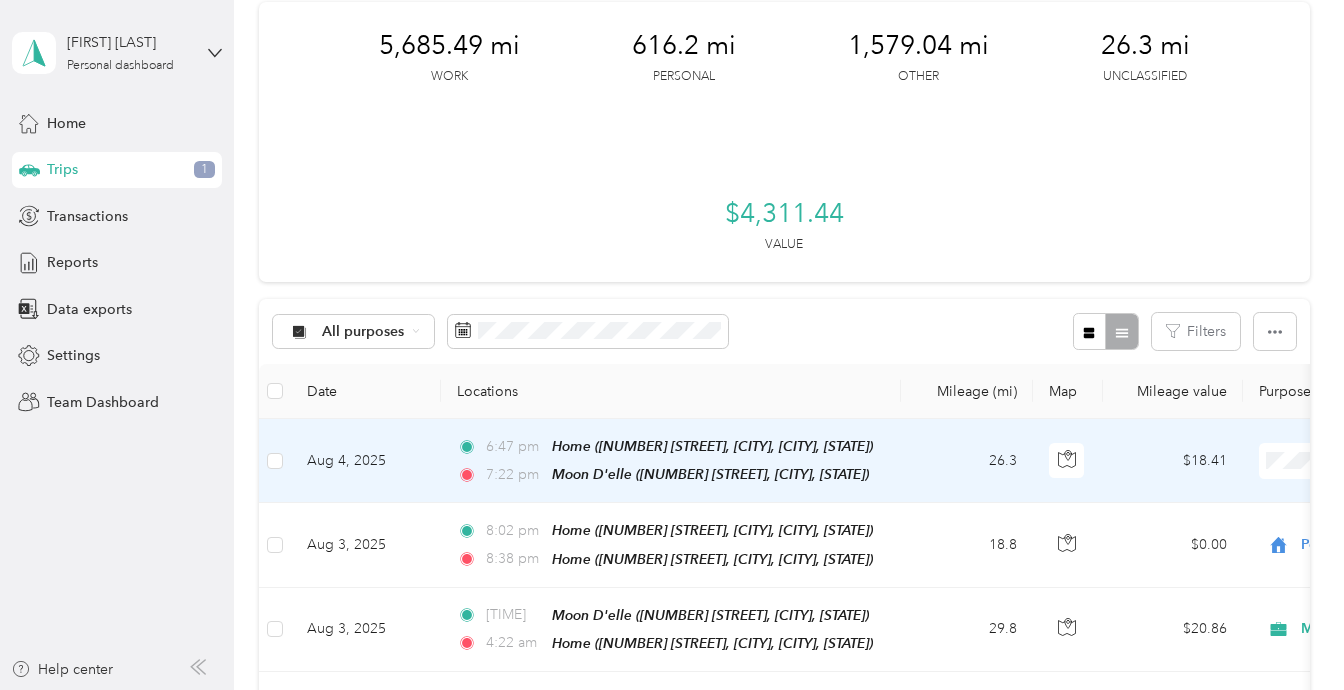 scroll, scrollTop: 115, scrollLeft: 0, axis: vertical 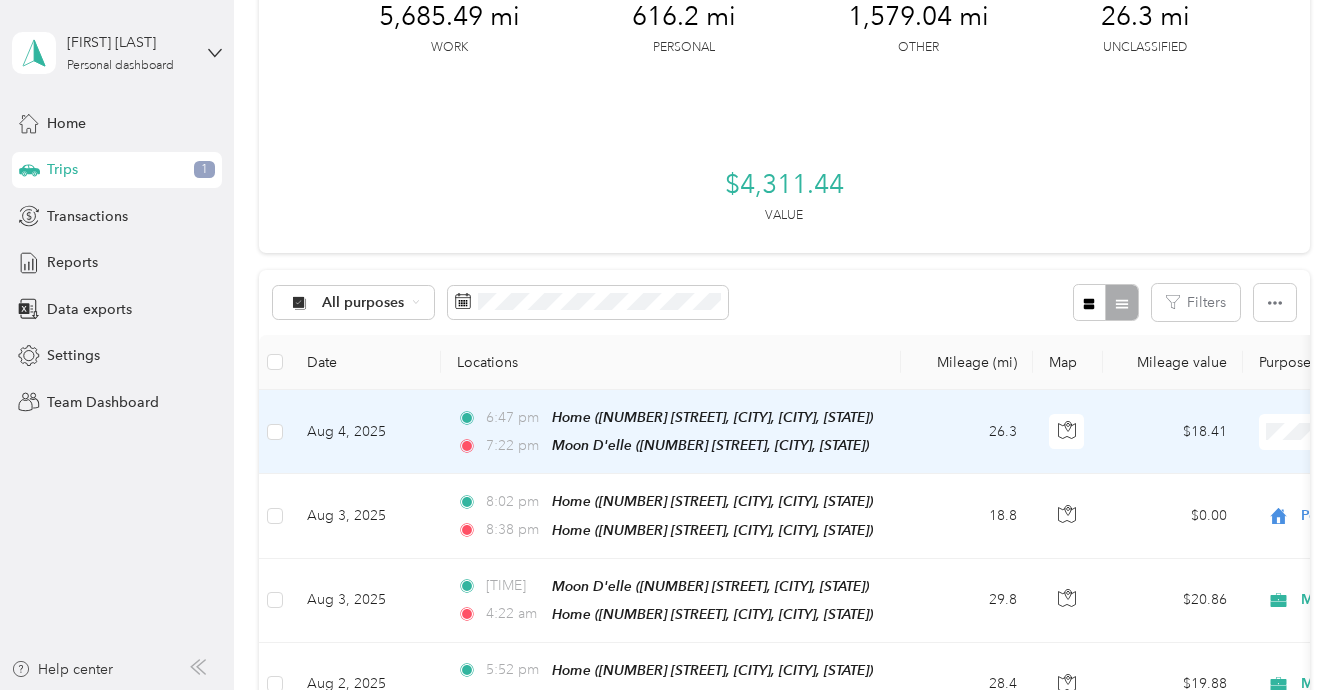 click on "$18.41" at bounding box center (1173, 432) 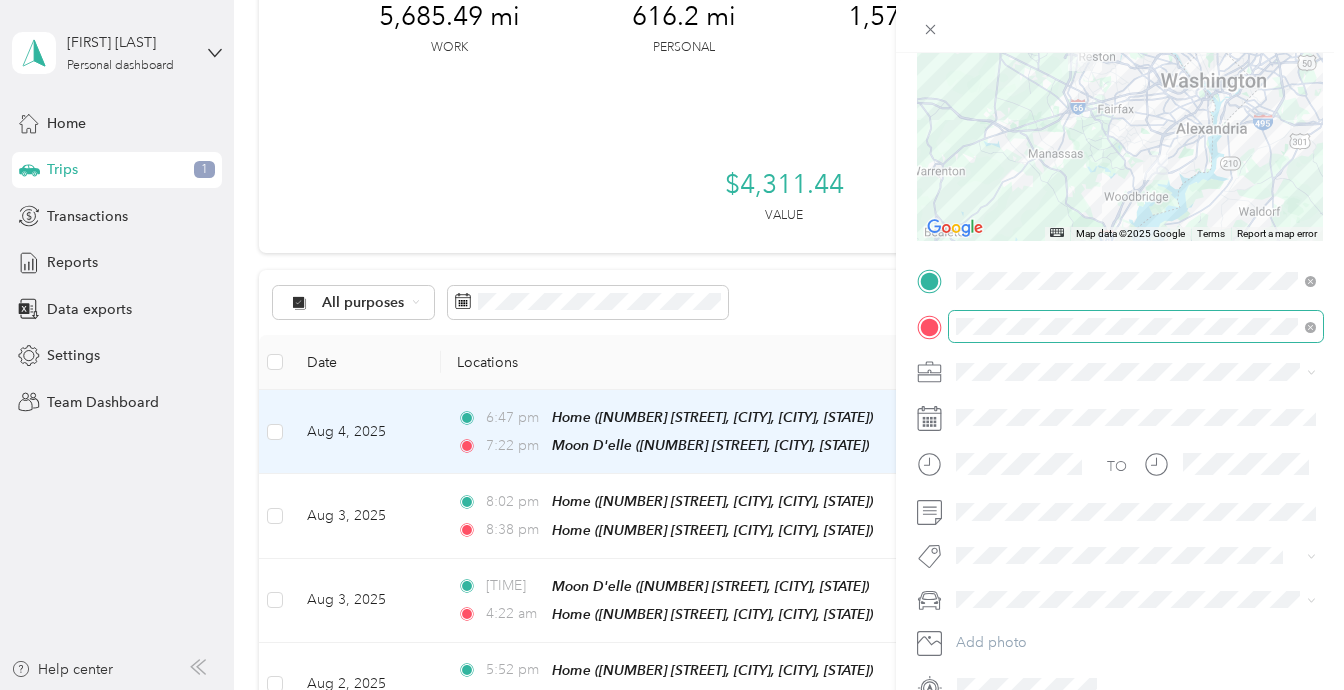 scroll, scrollTop: 250, scrollLeft: 0, axis: vertical 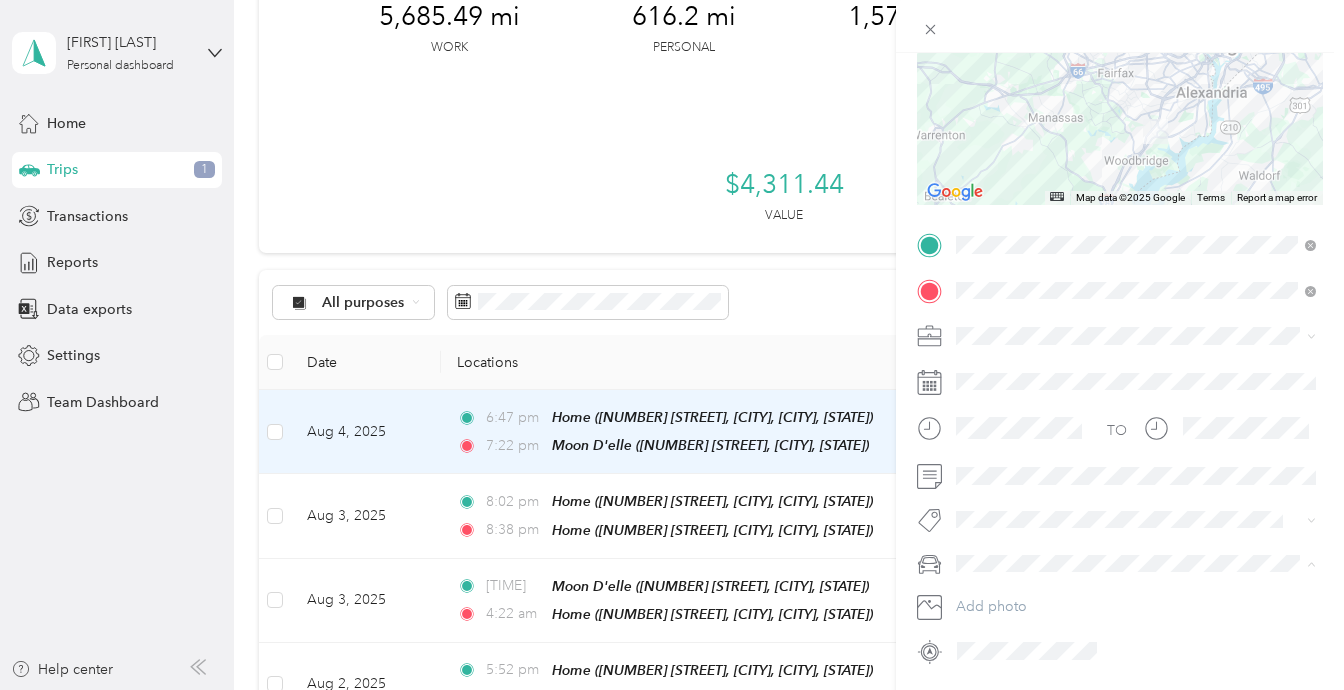 click on "[FIRST]" at bounding box center (1136, 668) 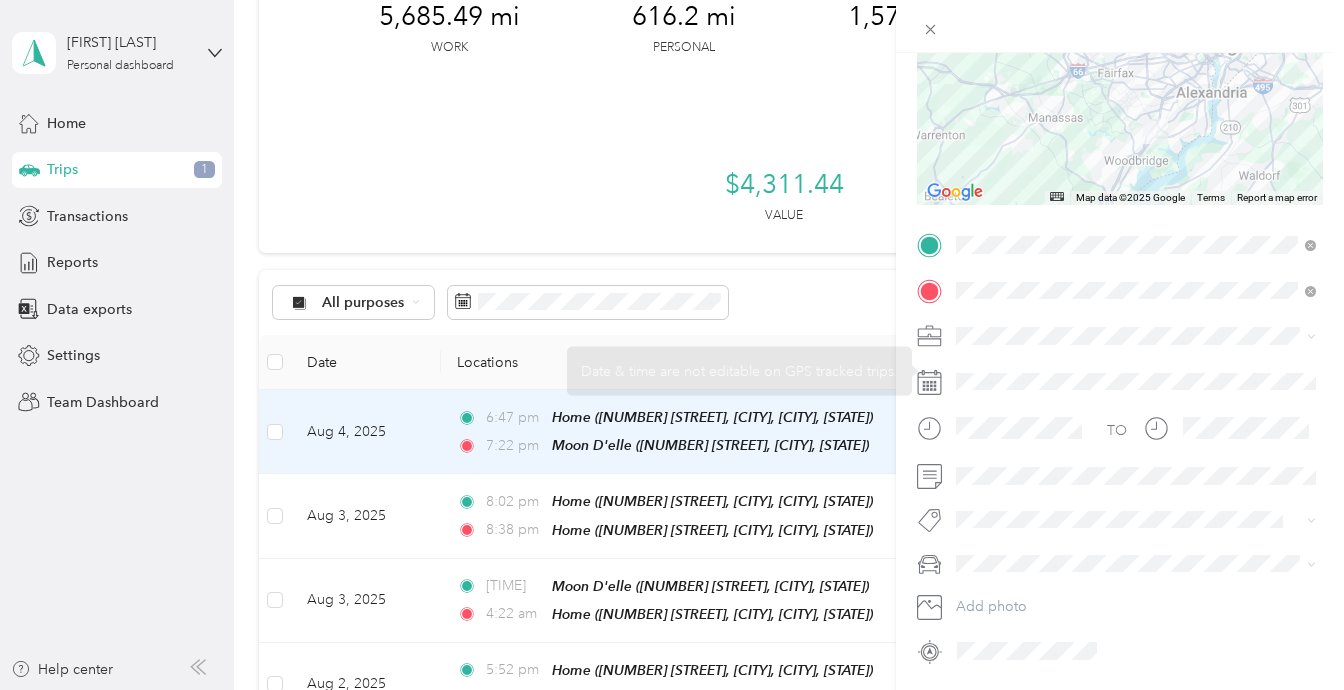 click at bounding box center [1136, 336] 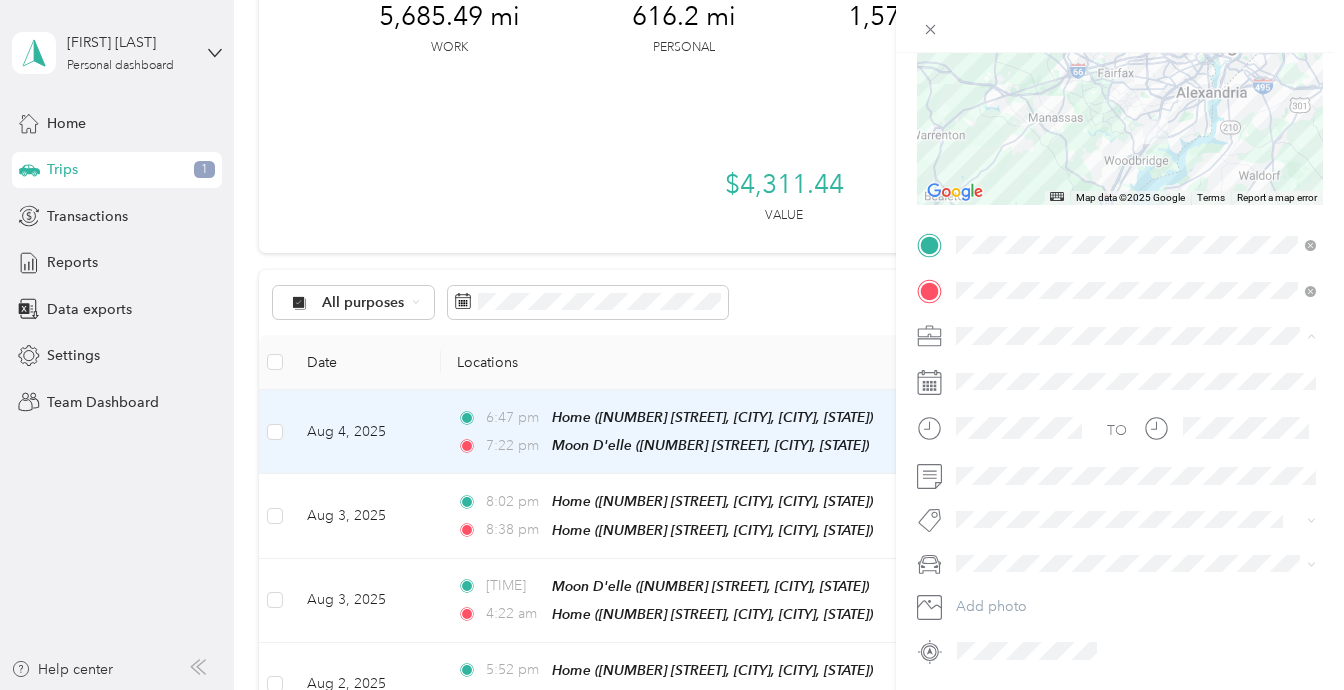 click on "Moon Delle" at bounding box center (1000, 546) 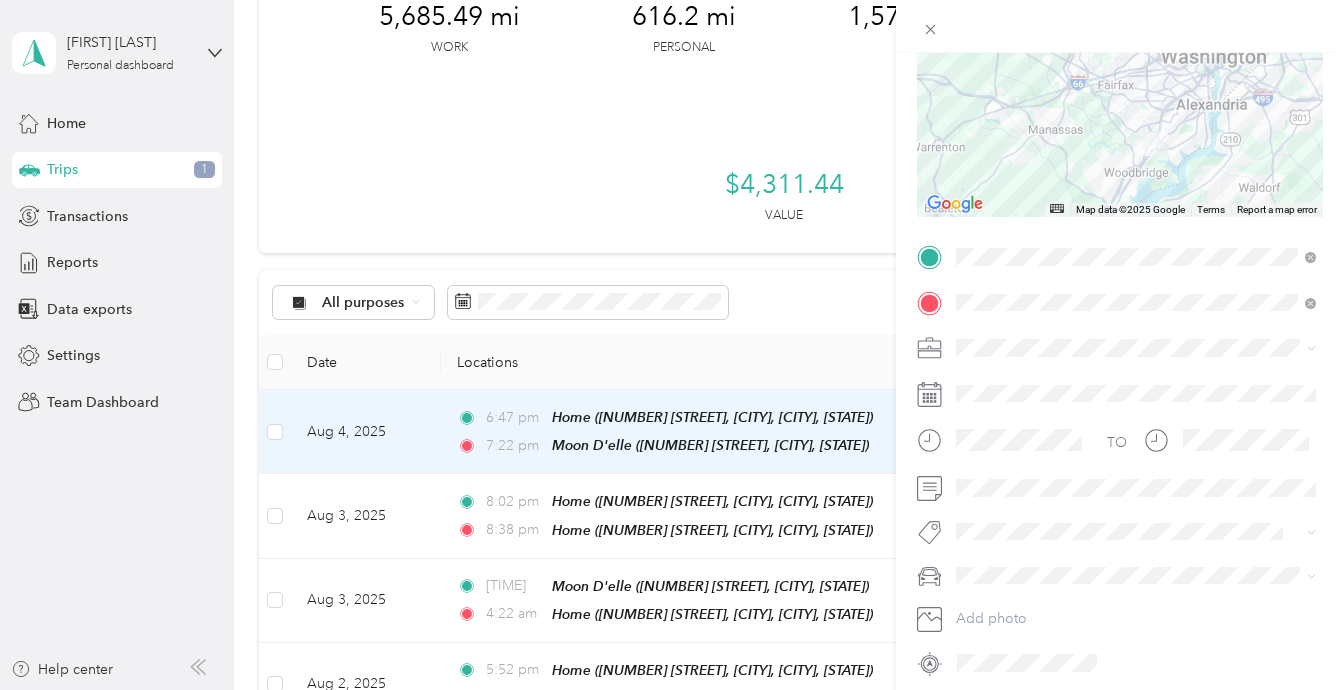 scroll, scrollTop: 0, scrollLeft: 0, axis: both 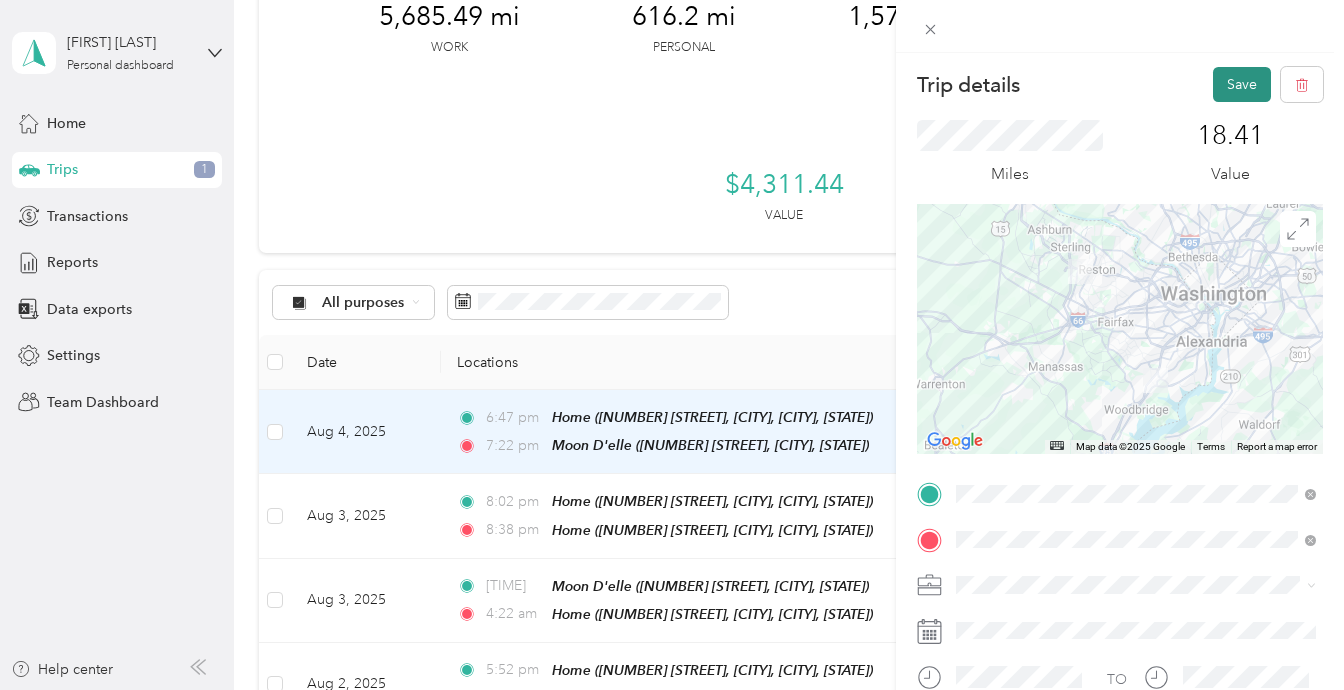 click on "Save" at bounding box center (1242, 84) 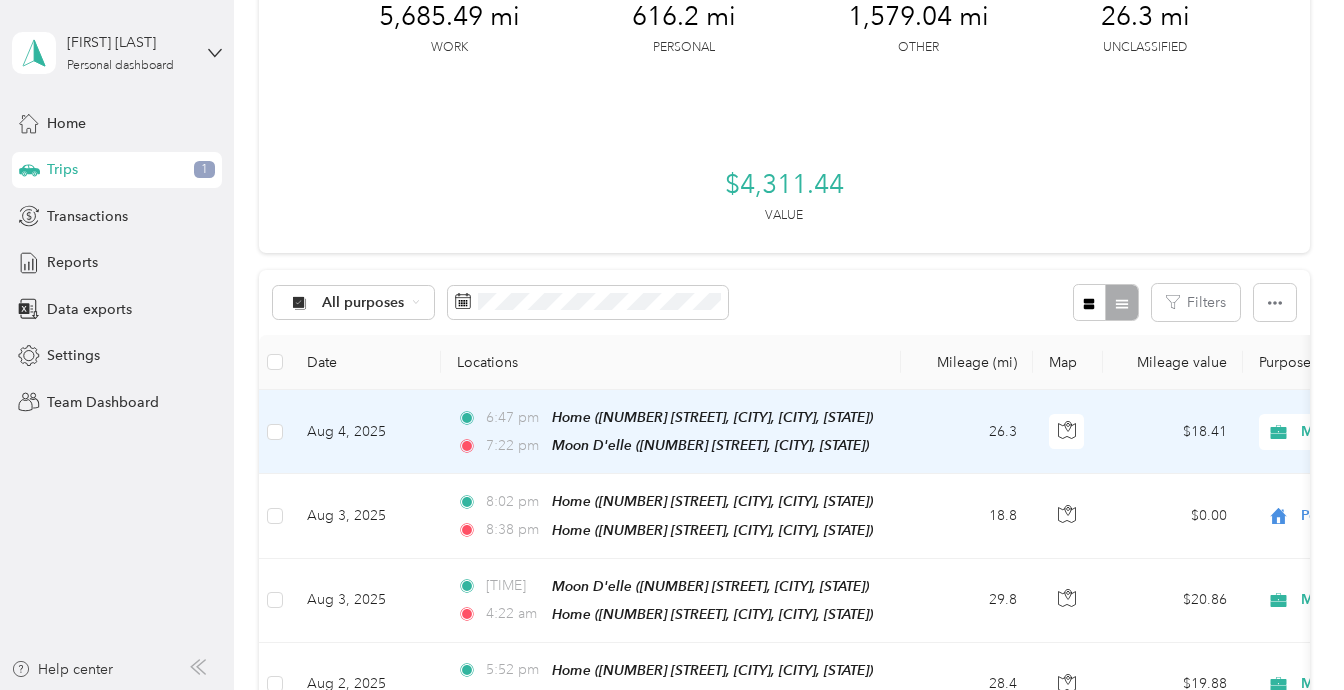 click on "[TIME] Home ([NUMBER] [STREET], [CITY], [CITY], [STATE]) [TIME] Moon D'elle ([NUMBER] [STREET], [CITY], [STATE])" at bounding box center (671, 432) 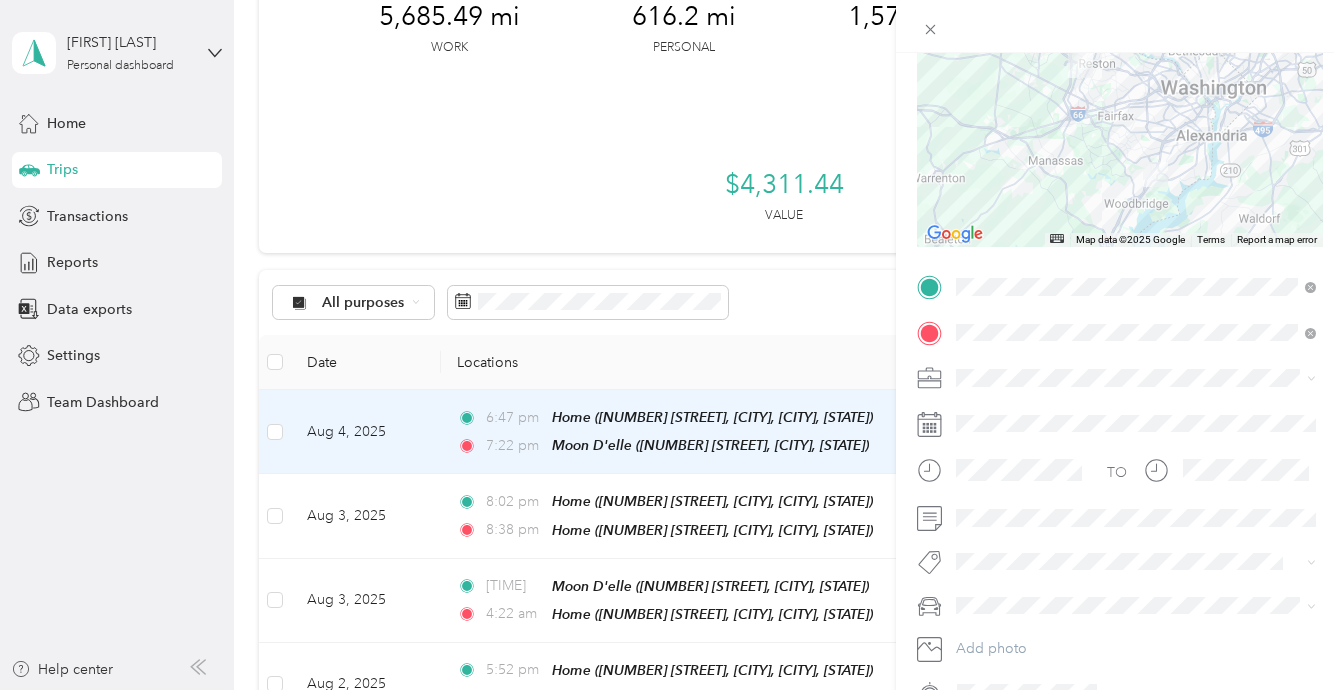 scroll, scrollTop: 299, scrollLeft: 0, axis: vertical 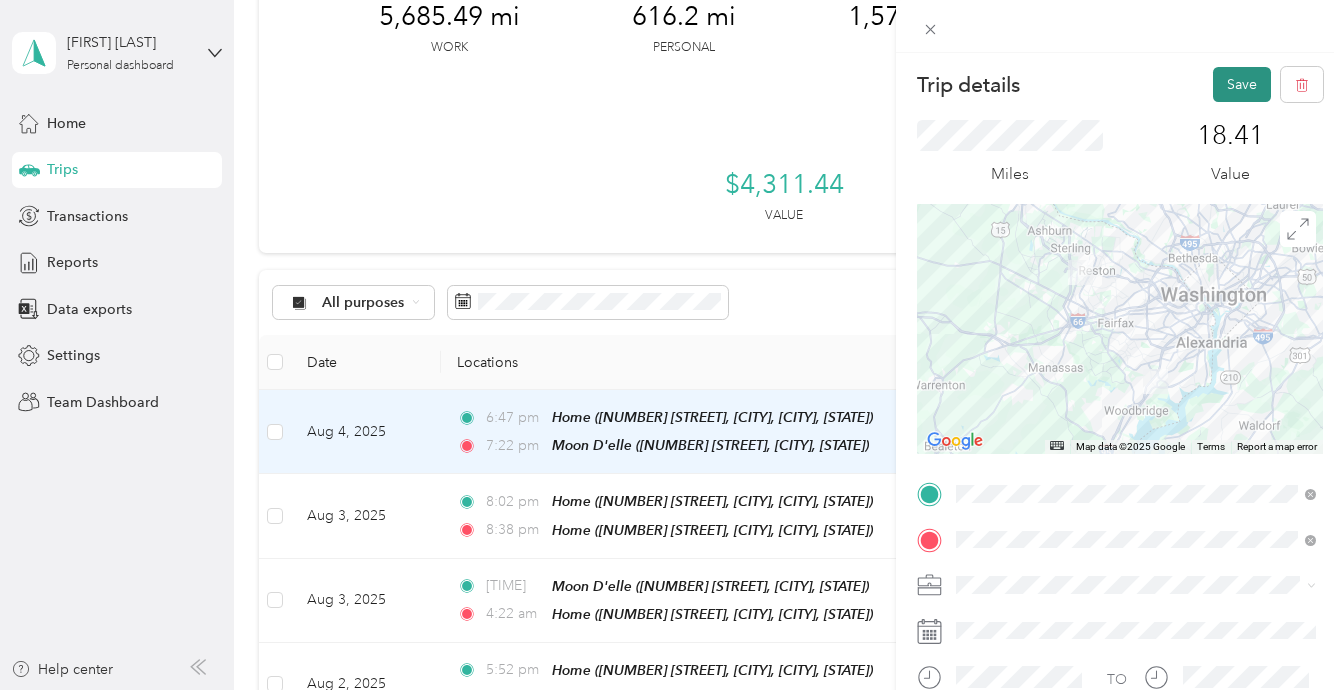 click on "Save" at bounding box center [1242, 84] 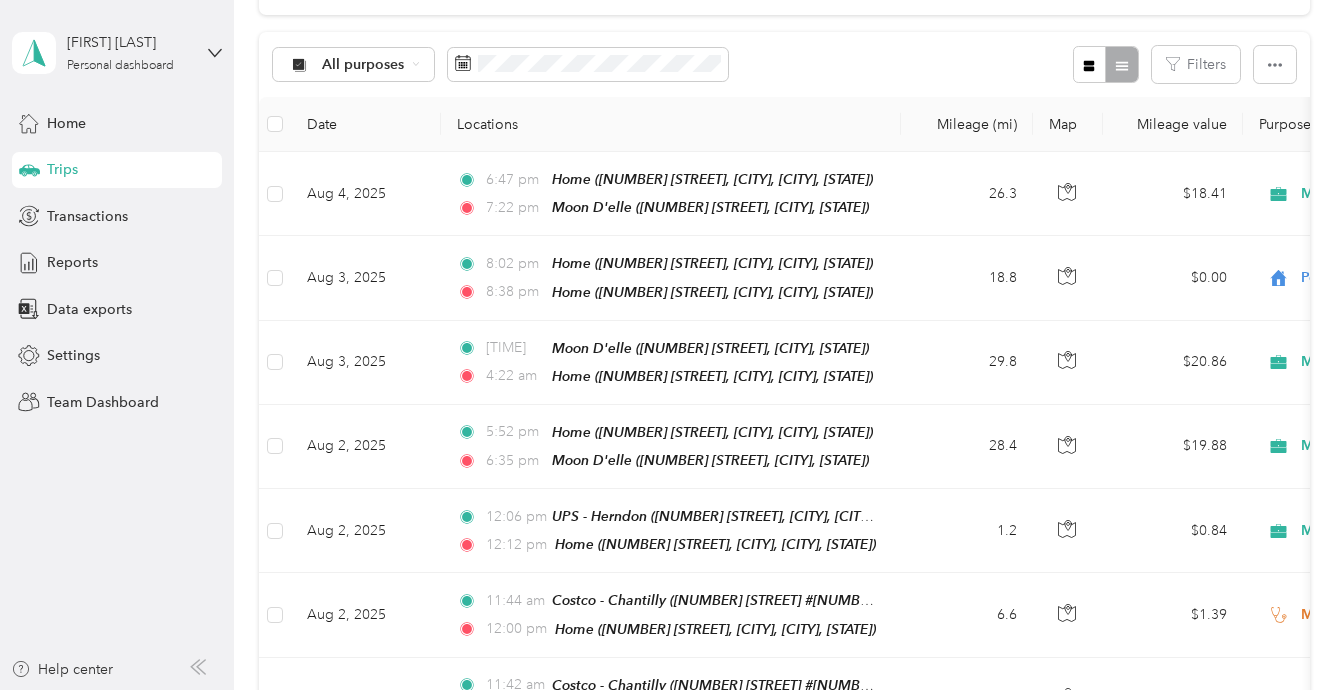 scroll, scrollTop: 384, scrollLeft: 0, axis: vertical 